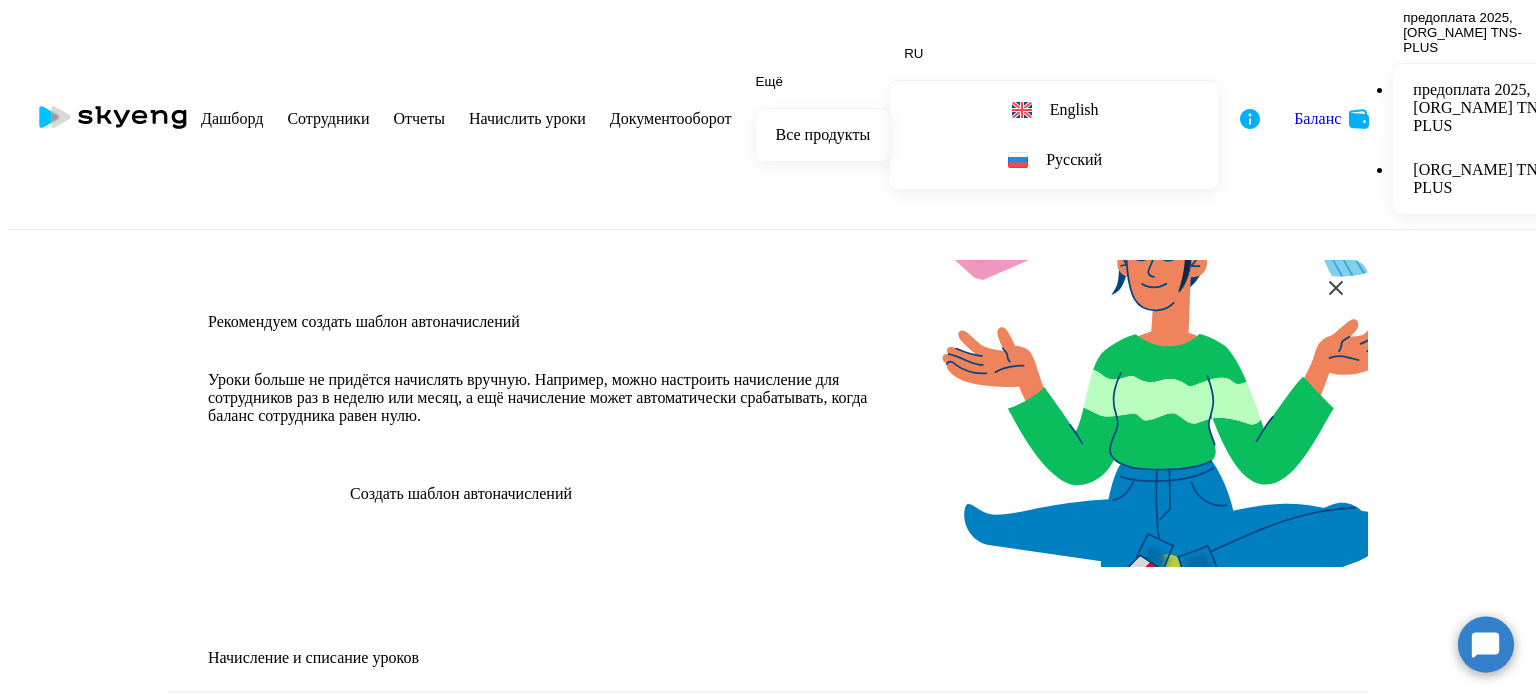 scroll, scrollTop: 0, scrollLeft: 0, axis: both 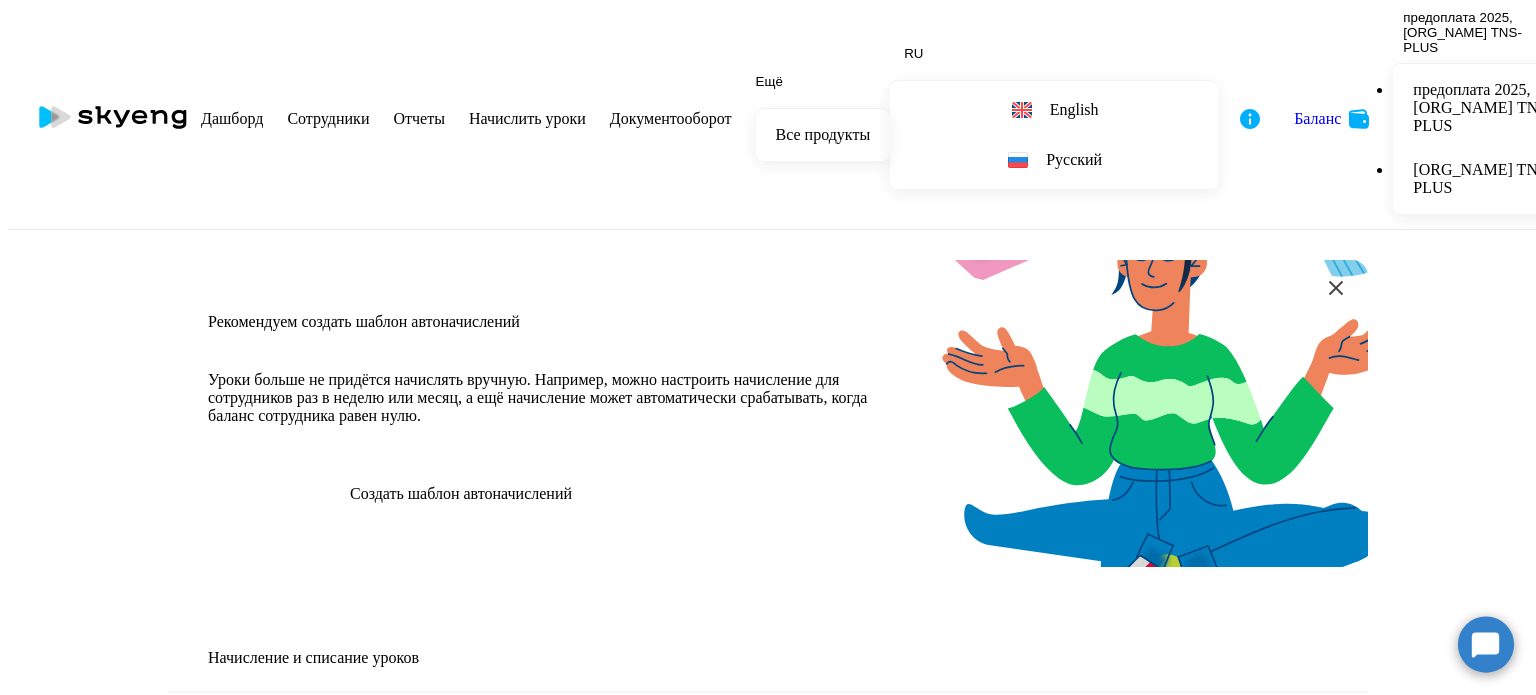 click on "предоплата 2025, ТОО TNS-PLUS" at bounding box center [1483, 108] 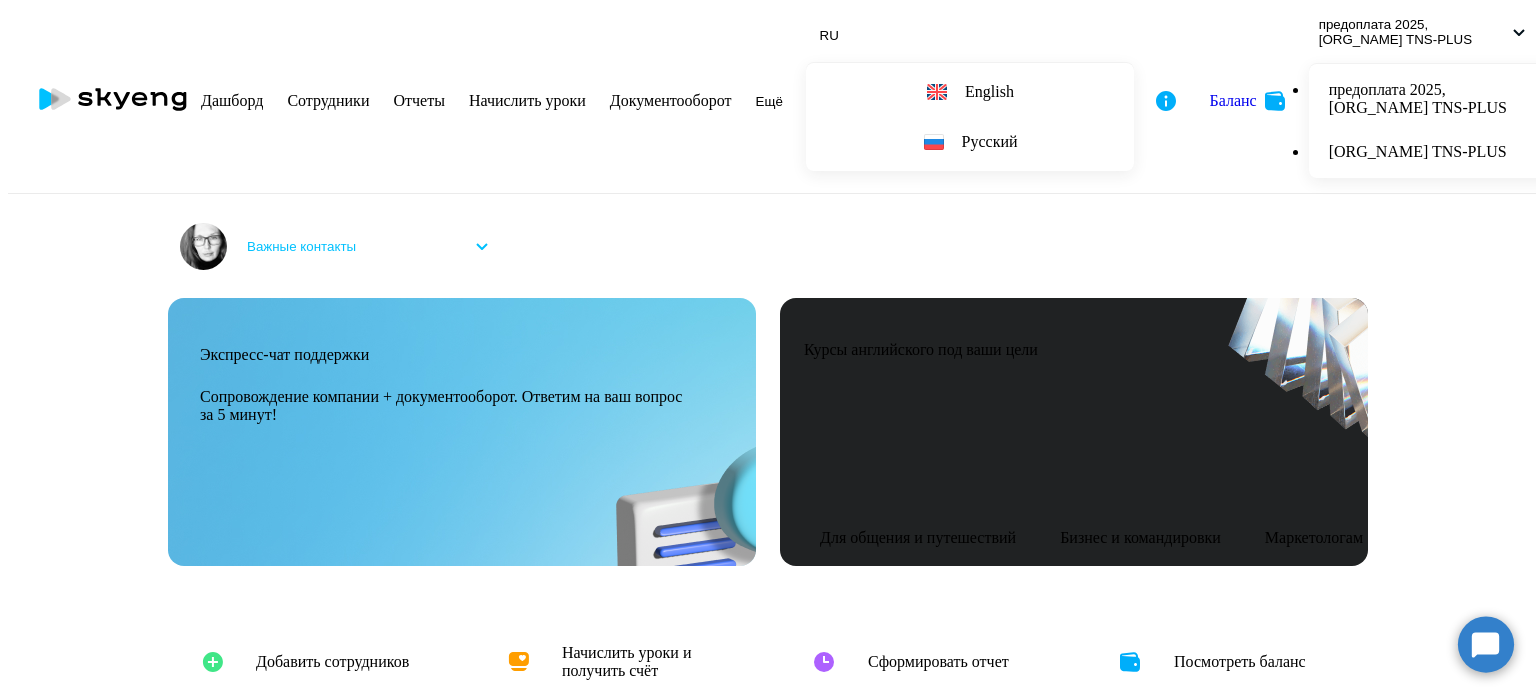 click on "Сотрудники" at bounding box center (328, 100) 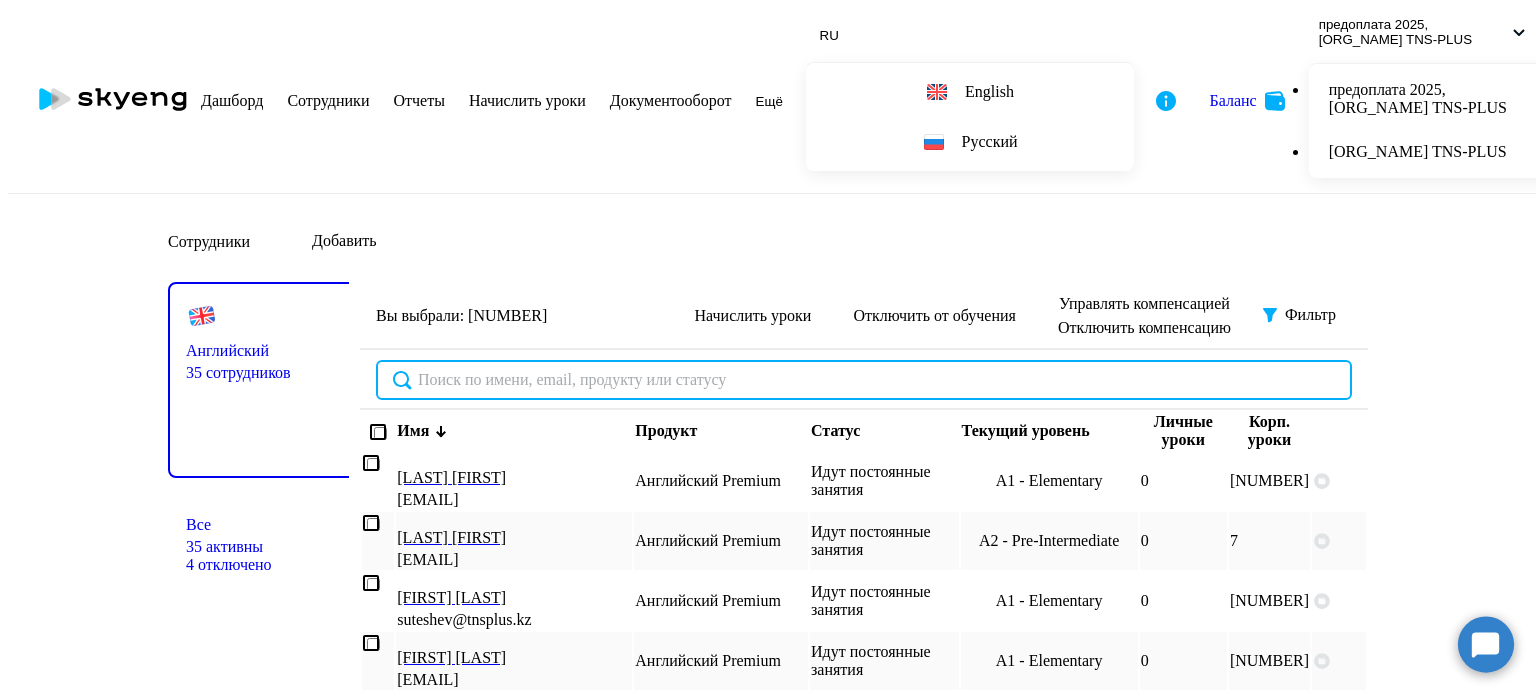click at bounding box center [864, 380] 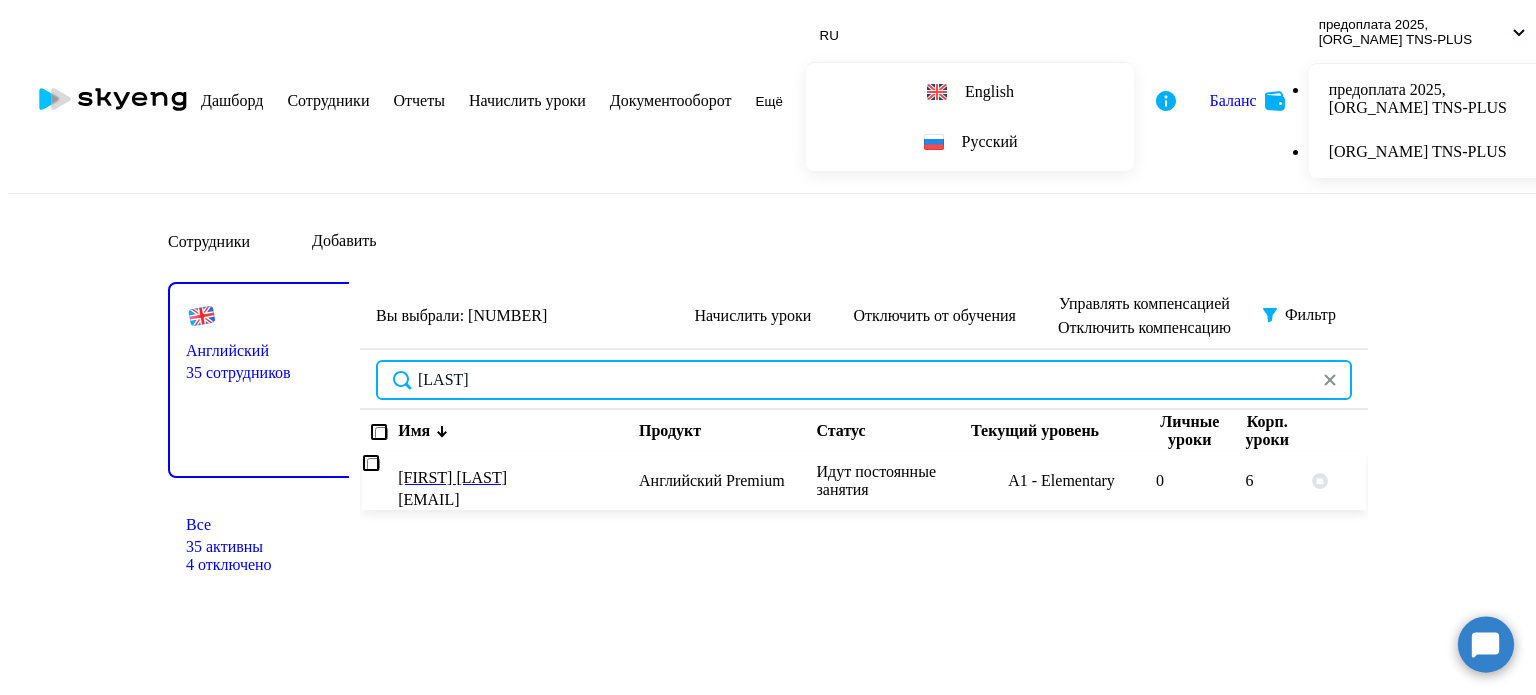 type on "перунова" 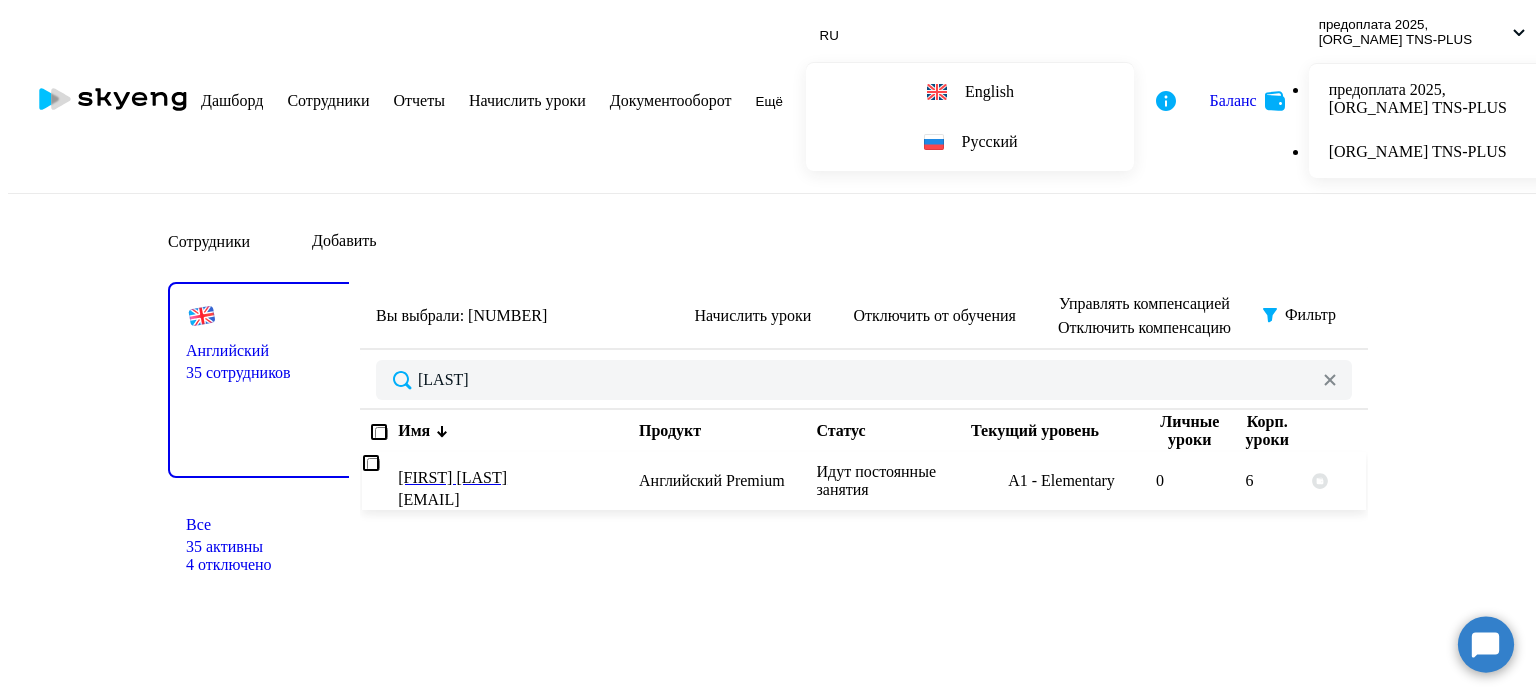 click on "Английский Premium" at bounding box center (712, 480) 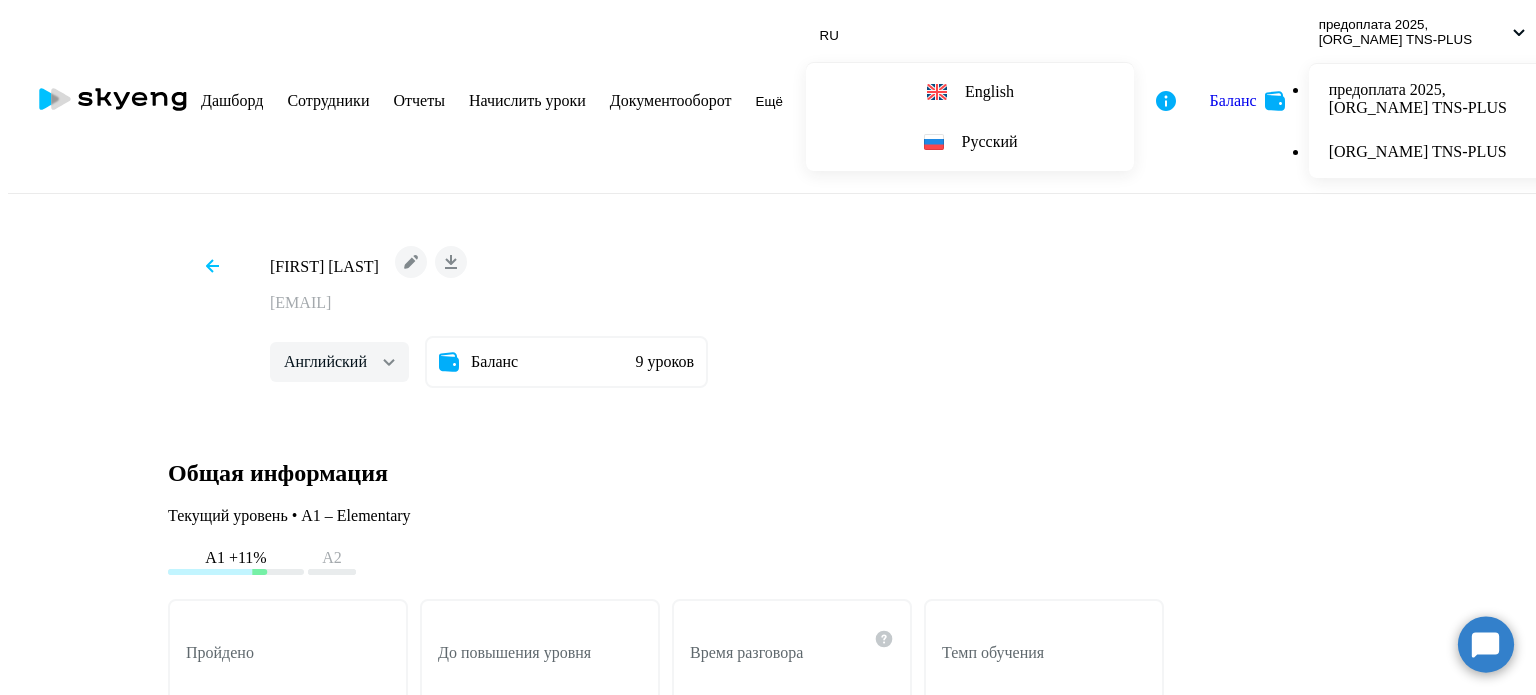 scroll, scrollTop: 300, scrollLeft: 0, axis: vertical 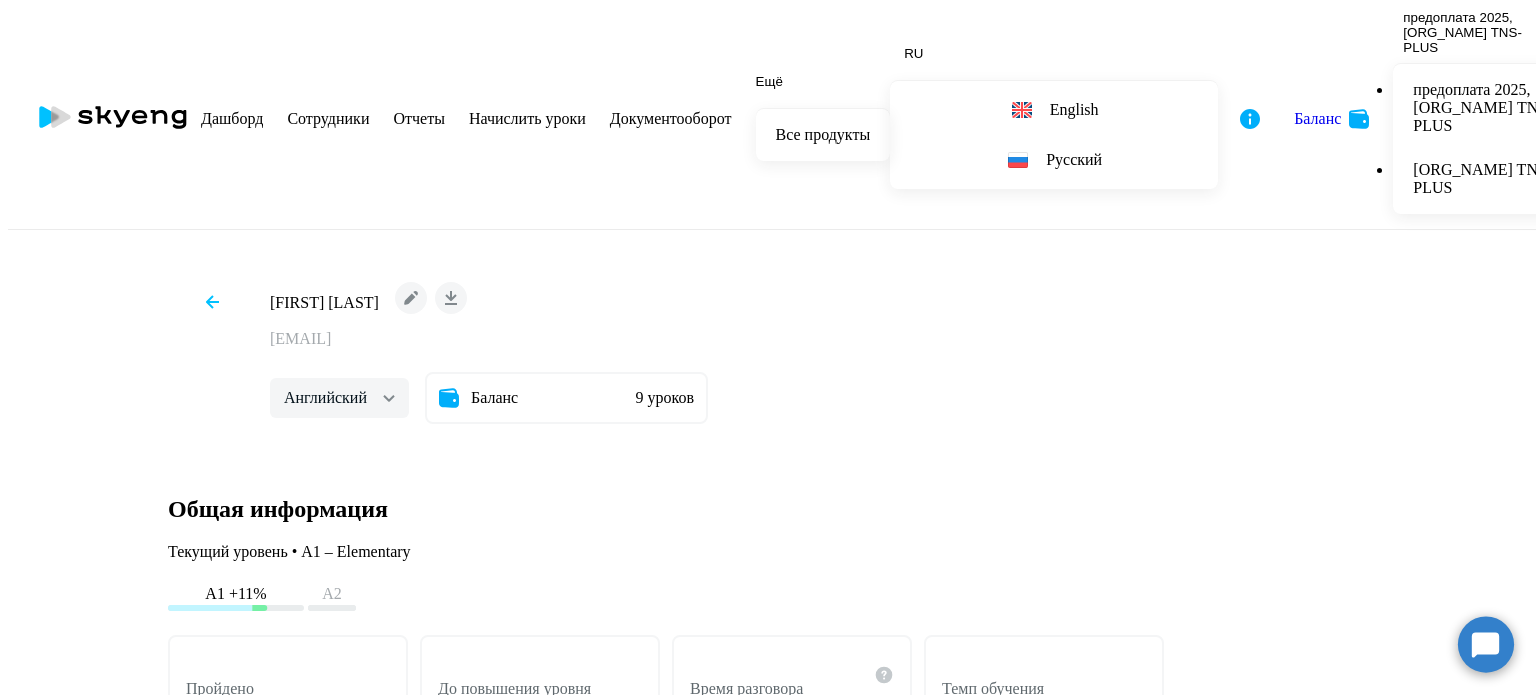 click on "Весь период" at bounding box center [258, 1491] 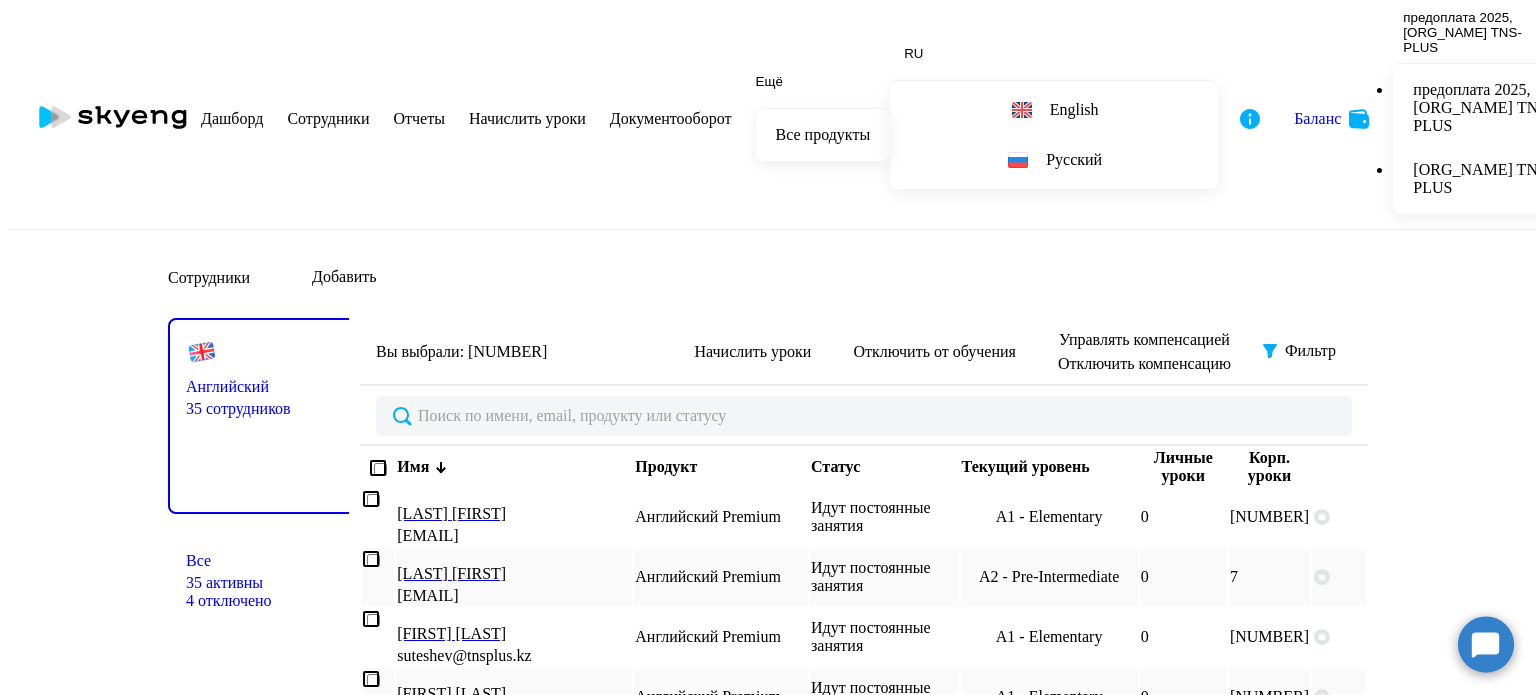 scroll, scrollTop: 0, scrollLeft: 0, axis: both 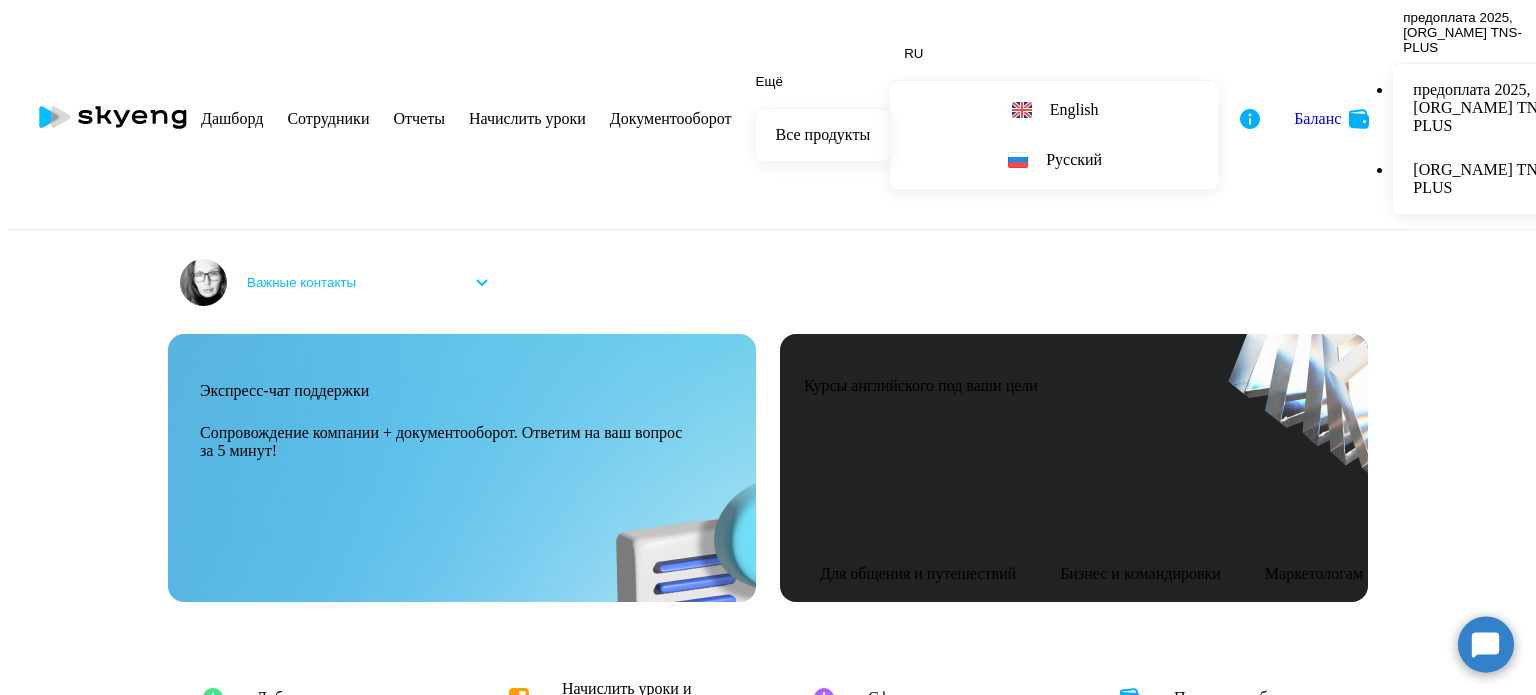 click on "[LAST] [FIRST]" at bounding box center (131, 1795) 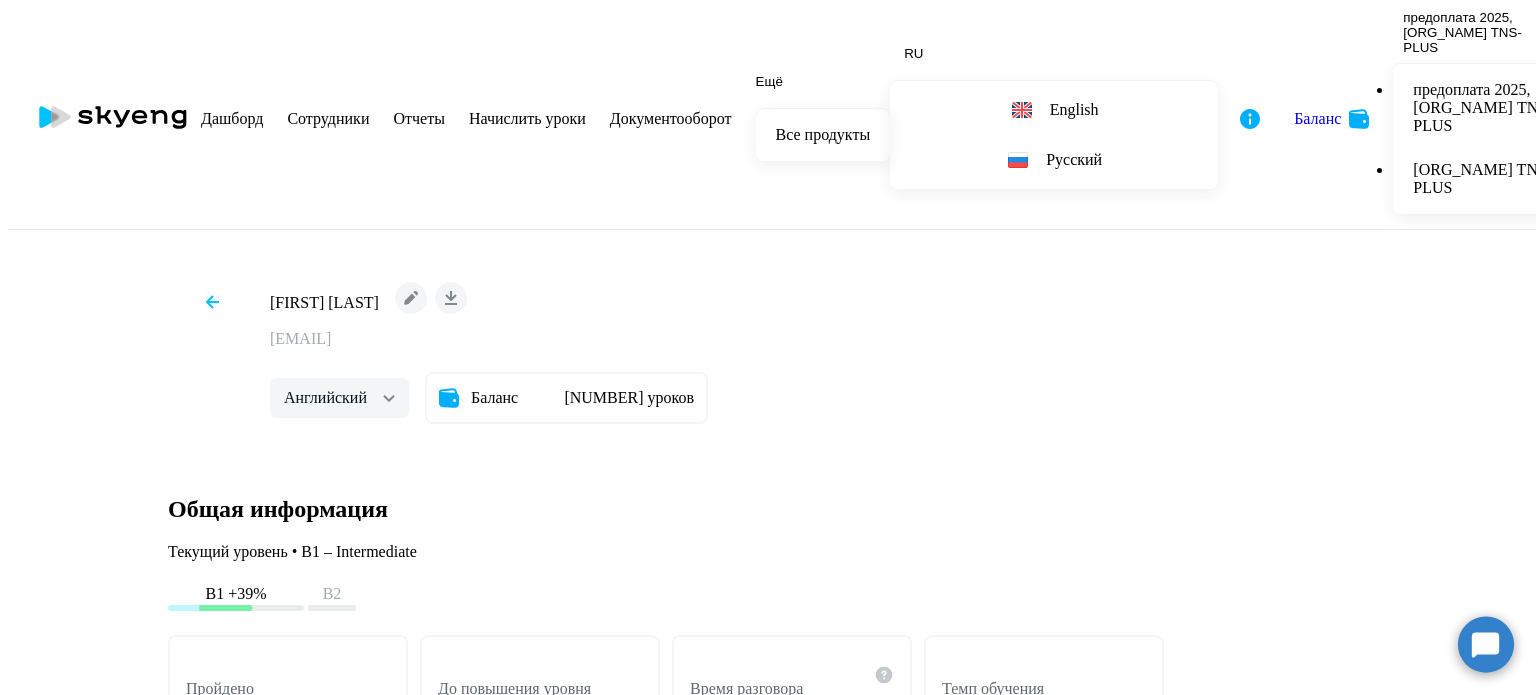scroll, scrollTop: 2800, scrollLeft: 0, axis: vertical 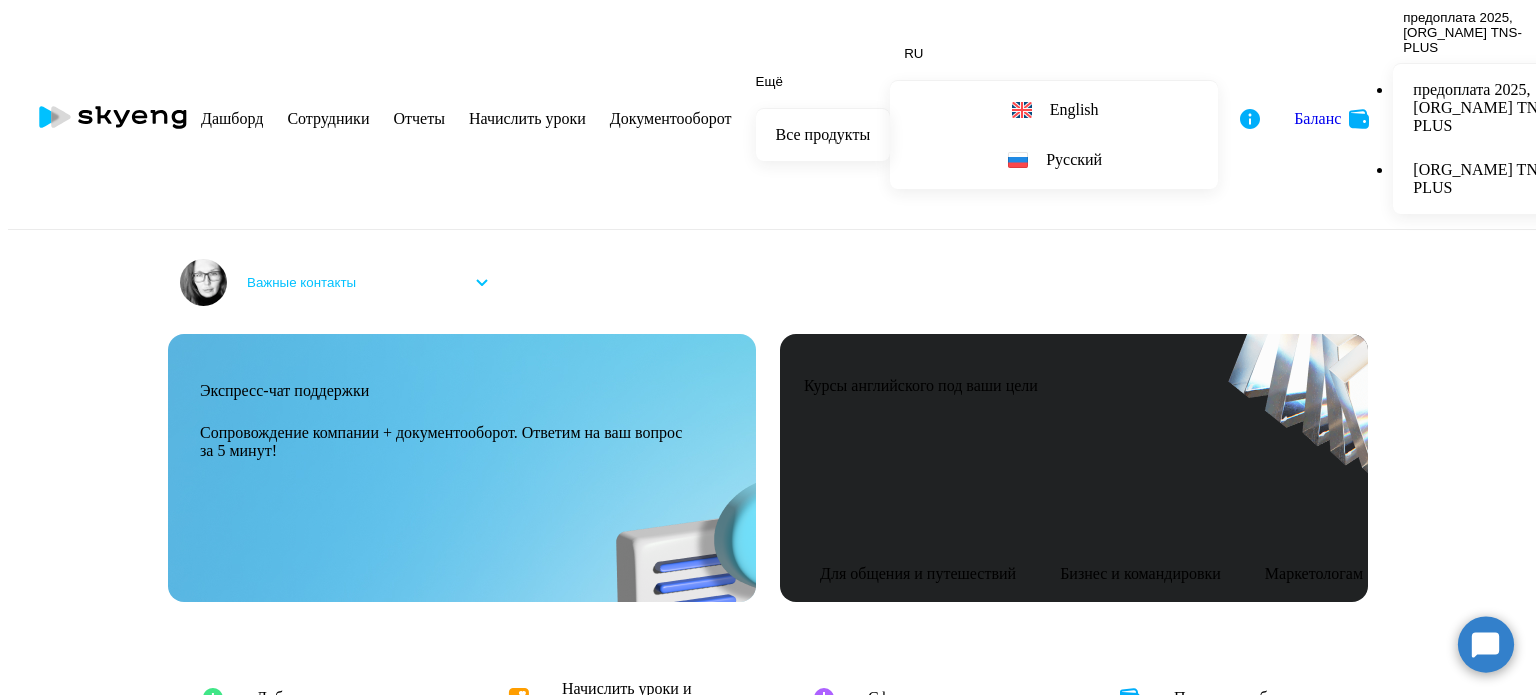 click on "С низким темпом обучения" at bounding box center [173, 1662] 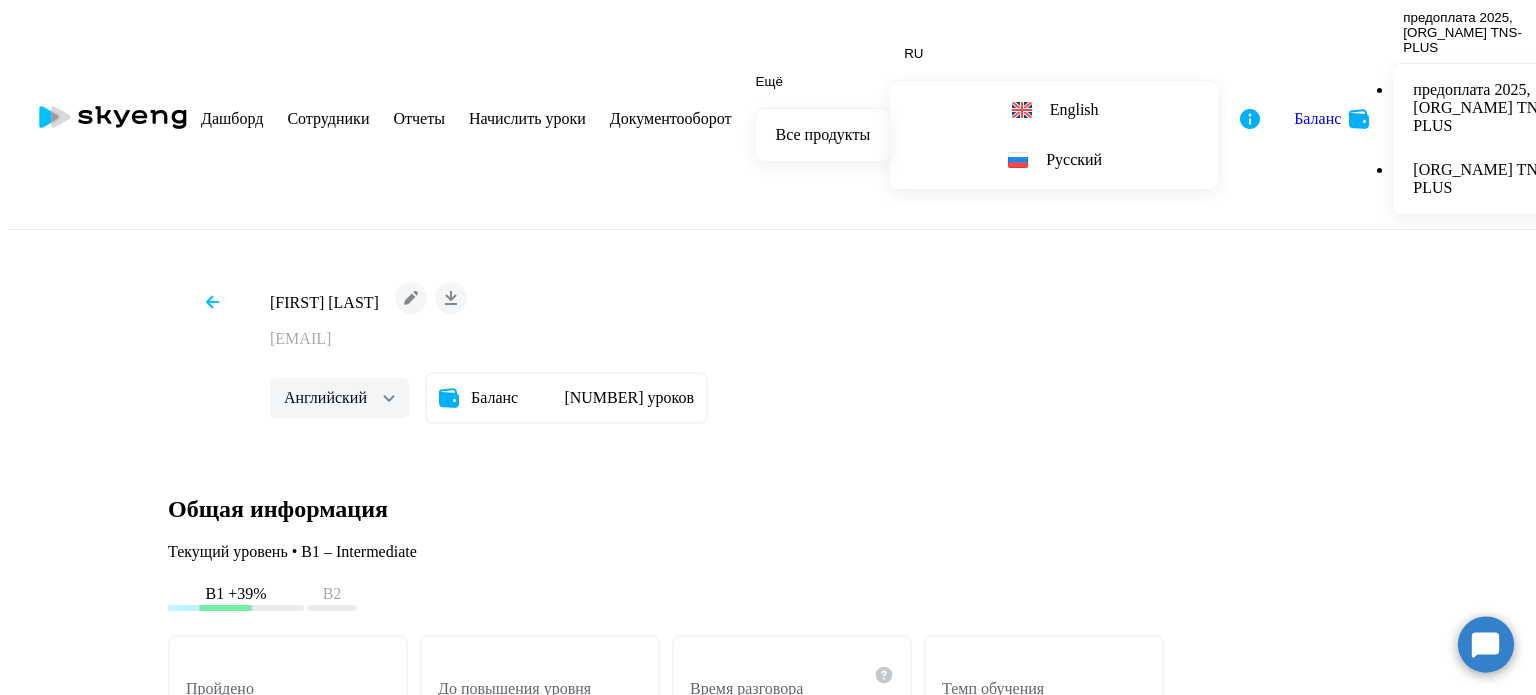 scroll, scrollTop: 900, scrollLeft: 0, axis: vertical 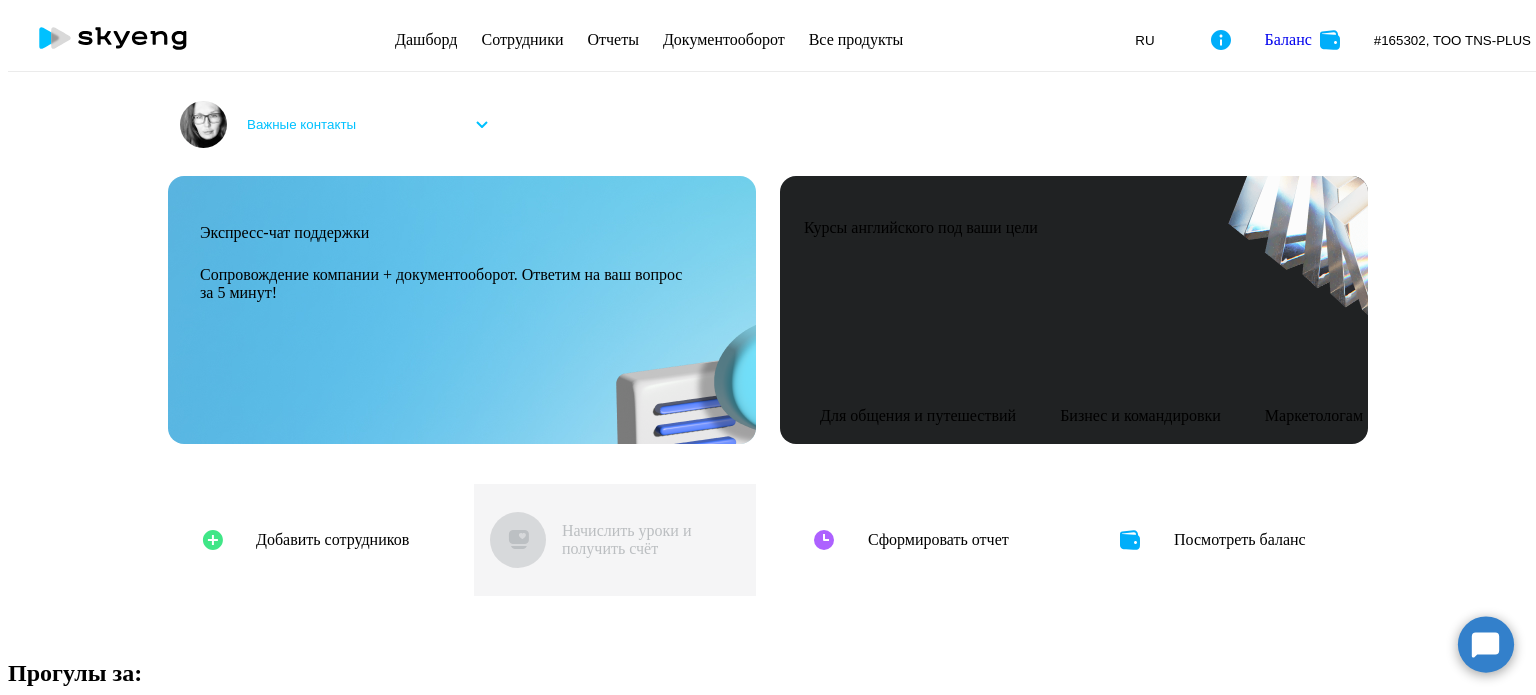 click on "Дашборд
Сотрудники
Отчеты
Документооборот
Все продукты
Дашборд Сотрудники Отчеты Документооборот Все продукты  RU
Баланс   #165302, ТОО TNS-PLUS" at bounding box center (793, 40) 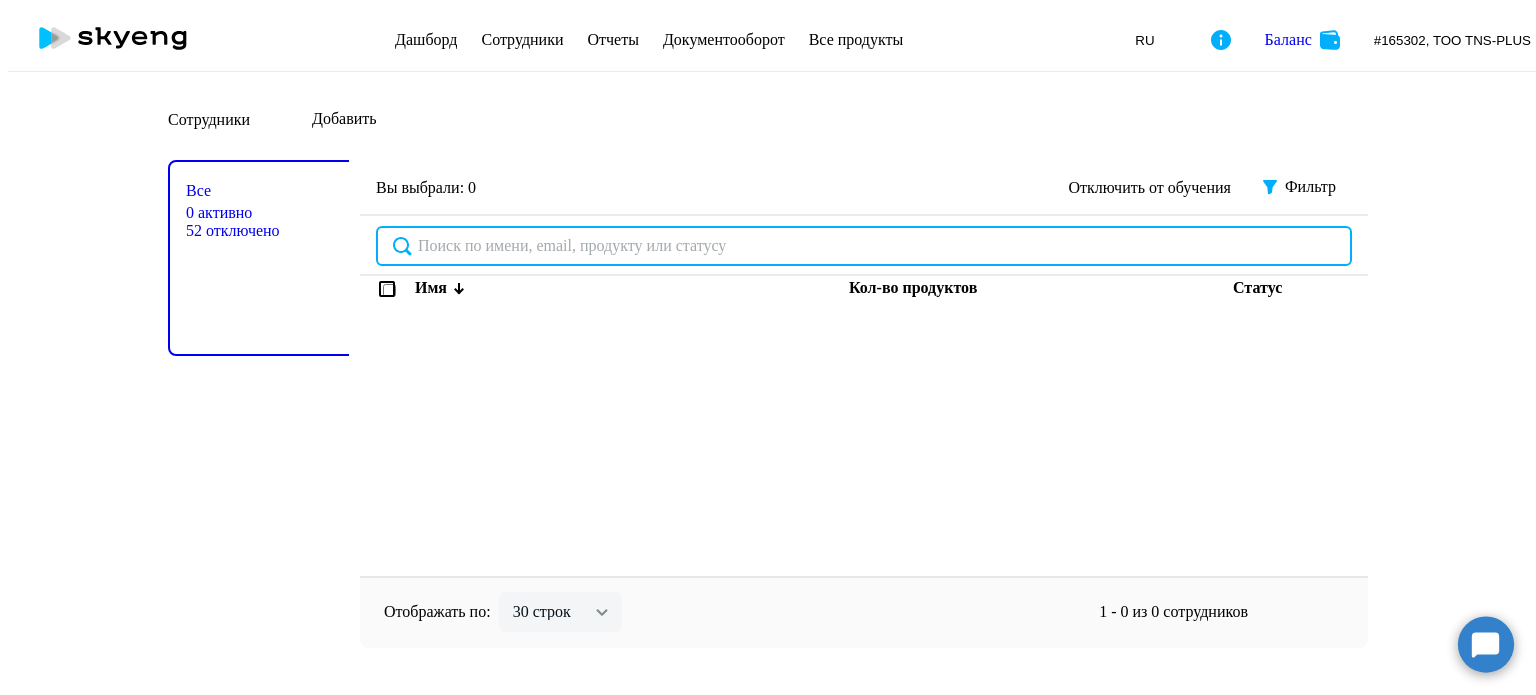 click at bounding box center [864, 246] 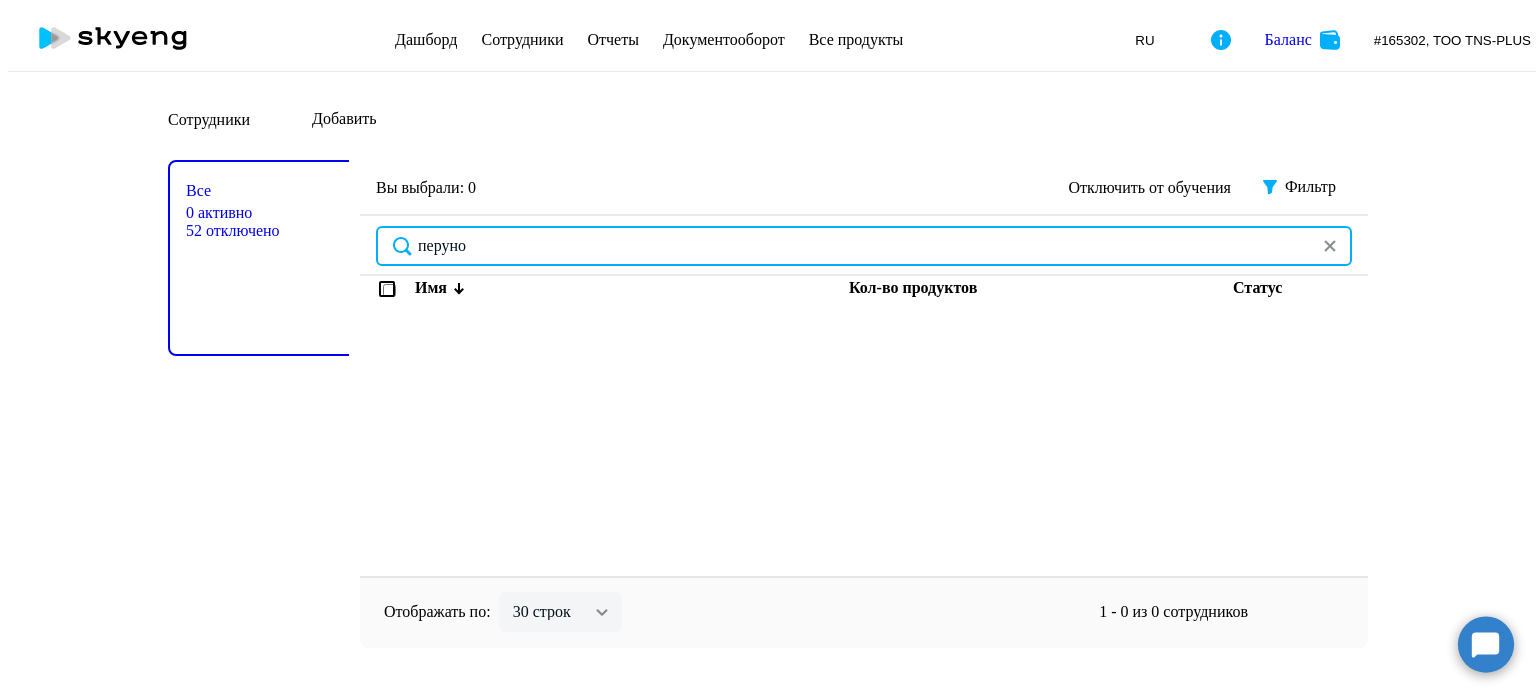 type on "перуно" 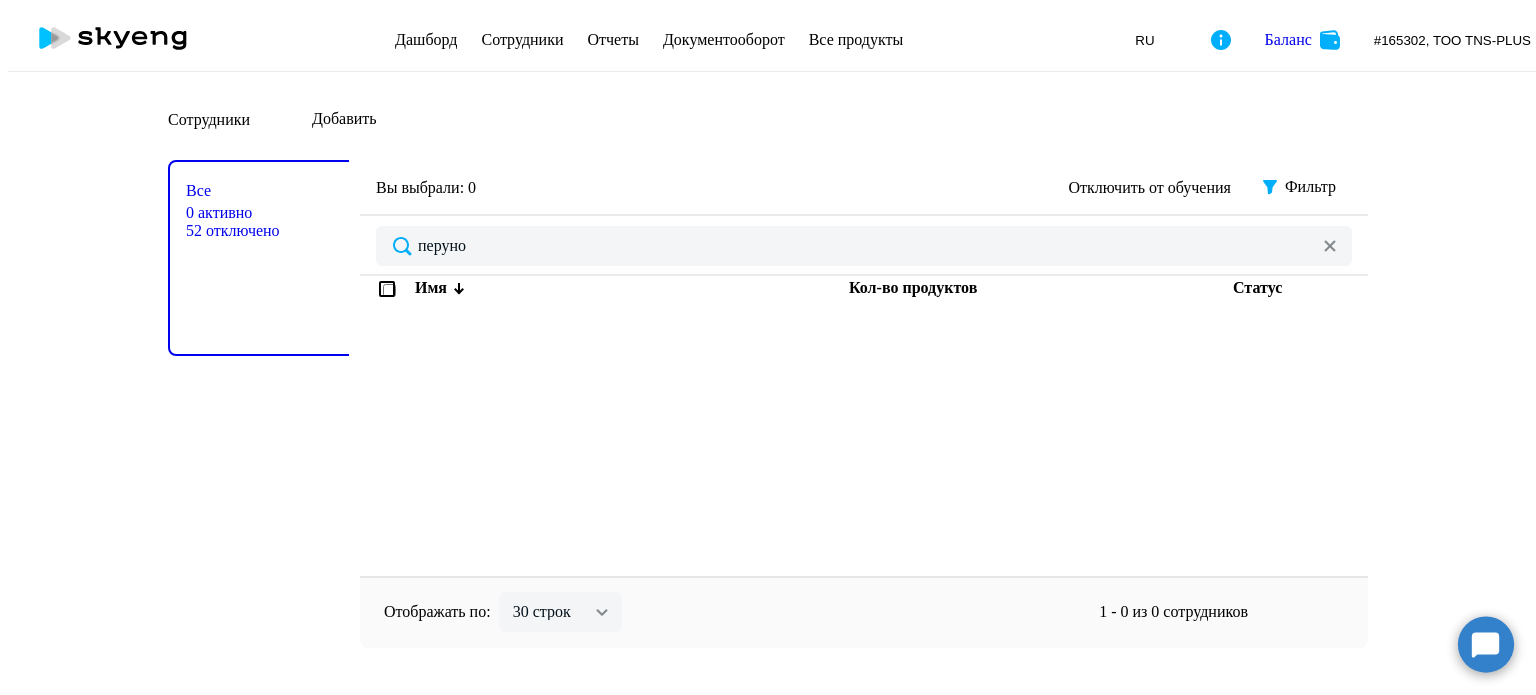 click on "Имя   Кол-во продуктов   Статус" at bounding box center (864, 426) 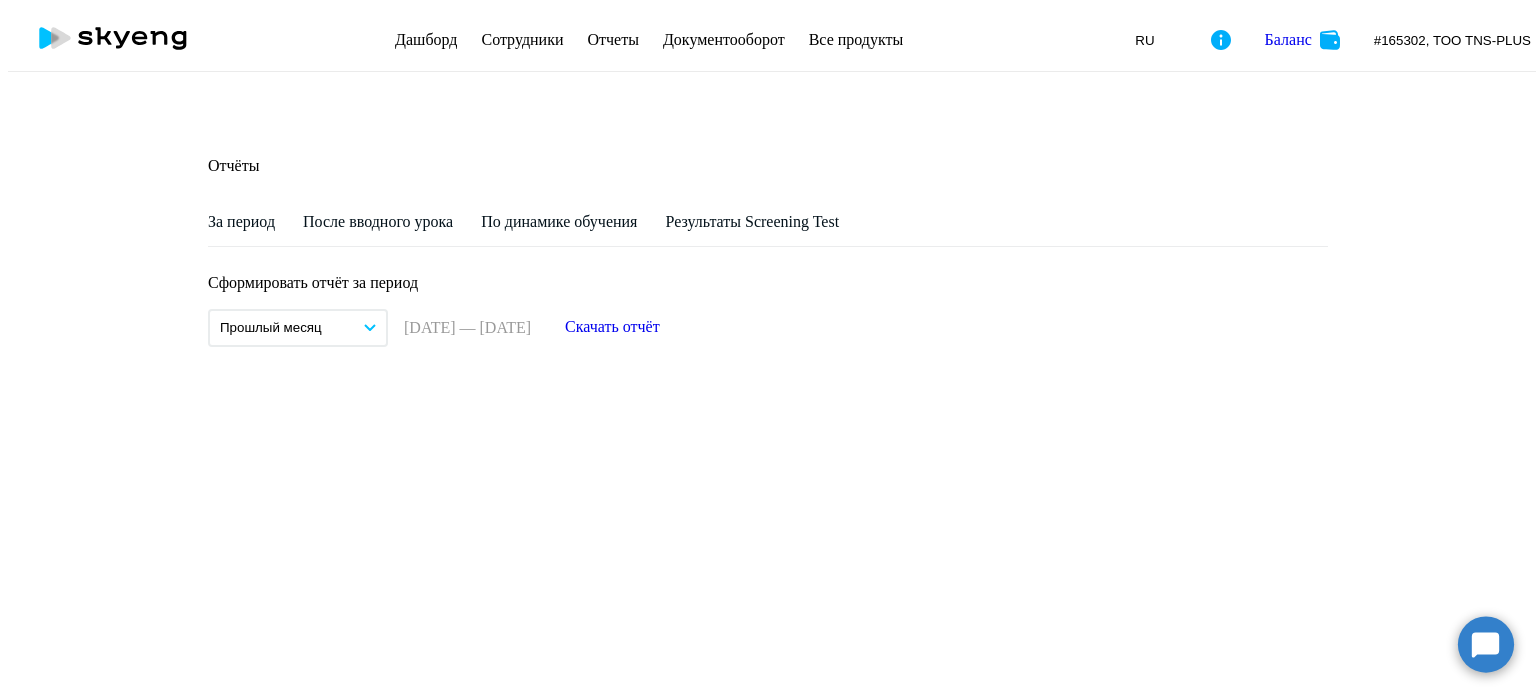 click on "После вводного урока" at bounding box center (241, 222) 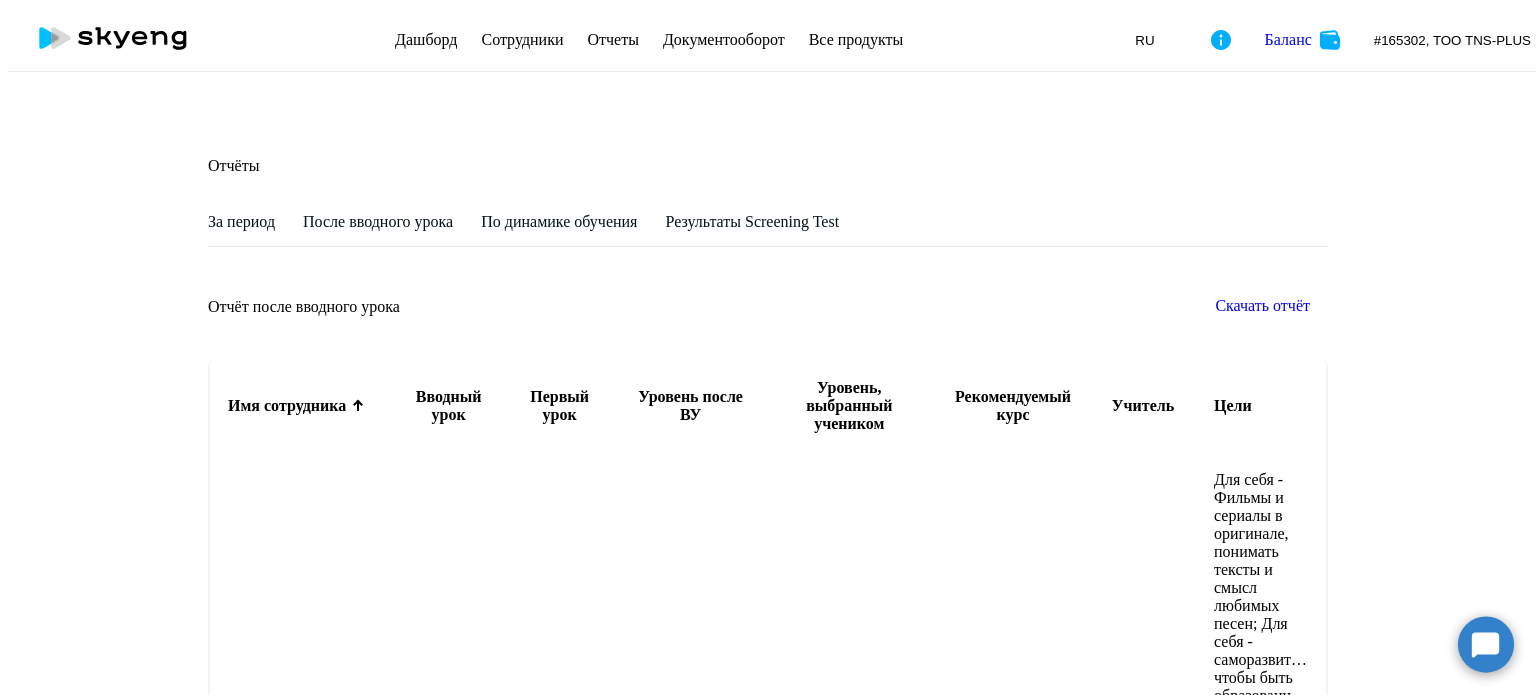 scroll, scrollTop: 100, scrollLeft: 0, axis: vertical 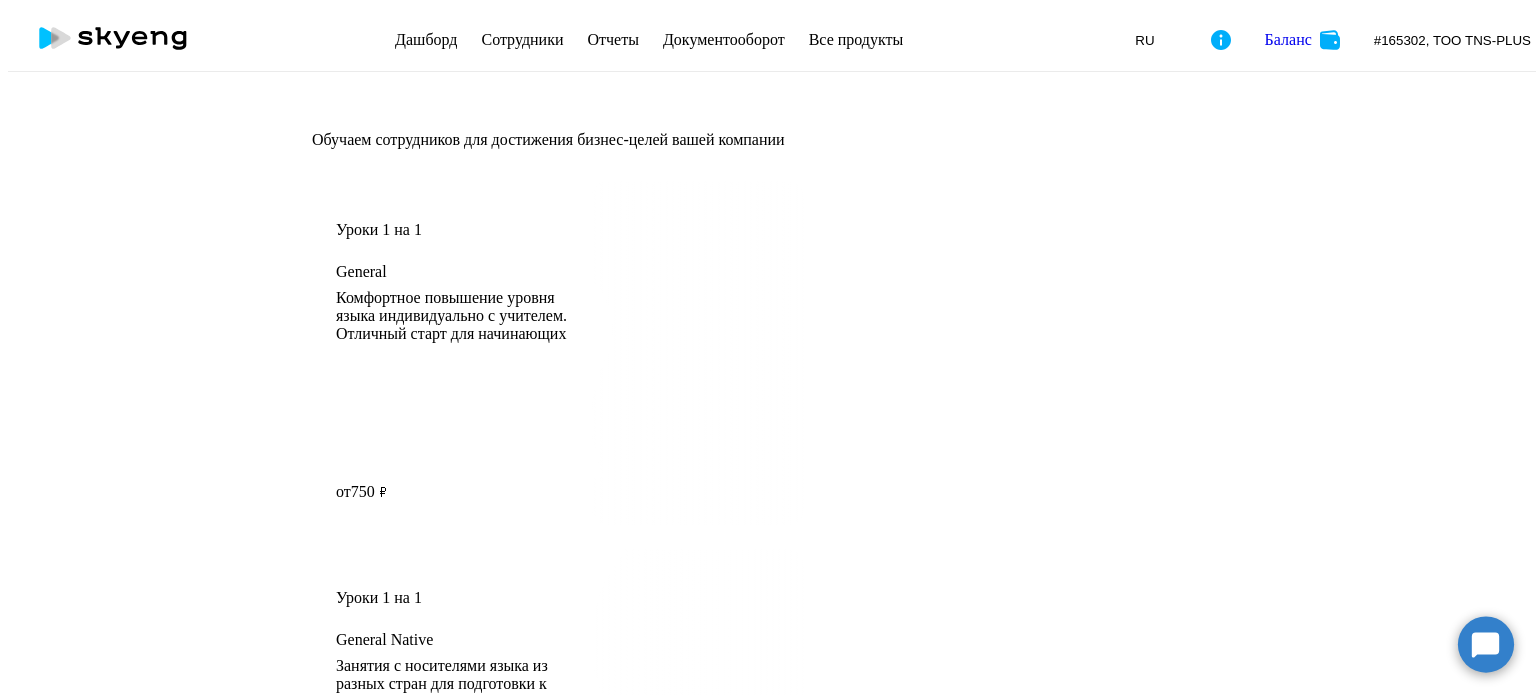 click on "Дашборд
Сотрудники
Отчеты
Документооборот
Все продукты
Дашборд Сотрудники Отчеты Документооборот Все продукты  RU
Баланс   #165302, ТОО TNS-PLUS" at bounding box center (793, 40) 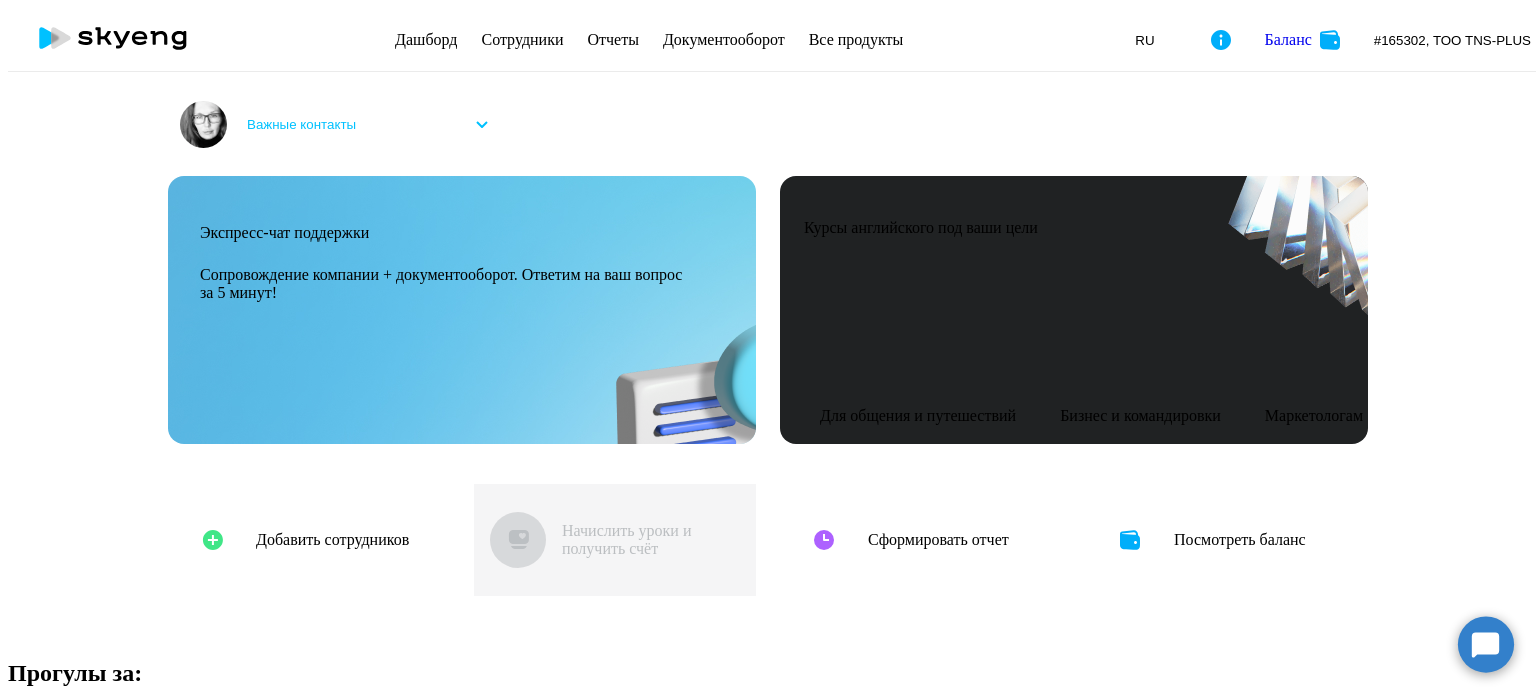 scroll, scrollTop: 1909, scrollLeft: 0, axis: vertical 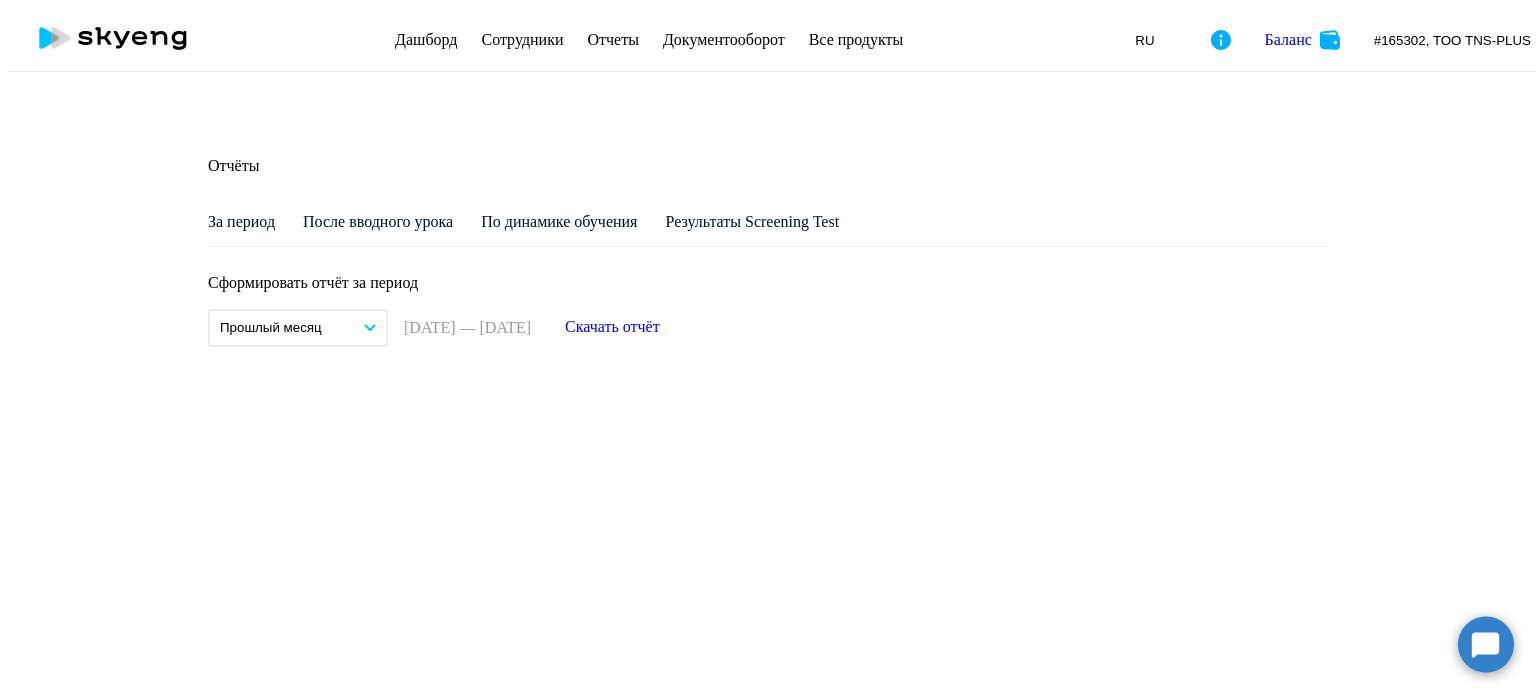 click on "Сотрудники" at bounding box center (522, 39) 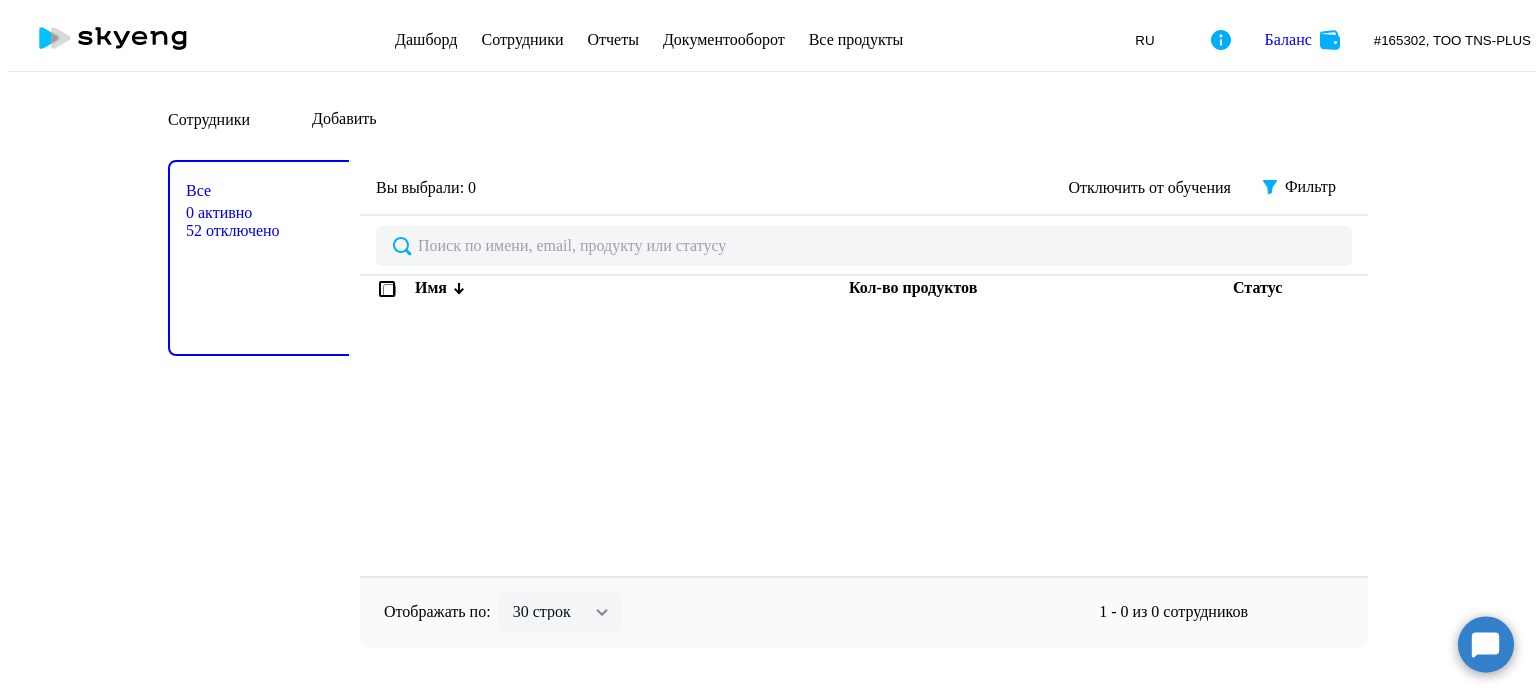 click on "Сотрудники
Добавить" at bounding box center [768, 120] 